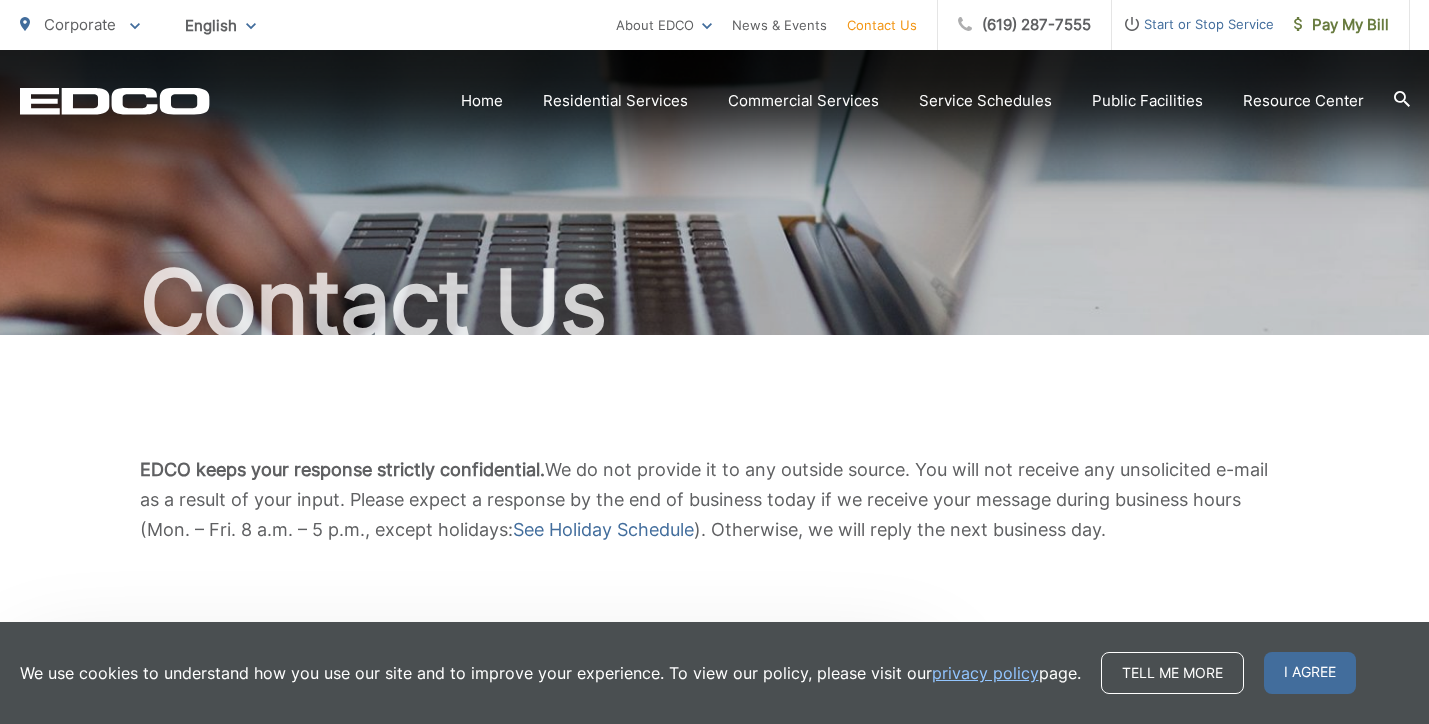 scroll, scrollTop: 0, scrollLeft: 0, axis: both 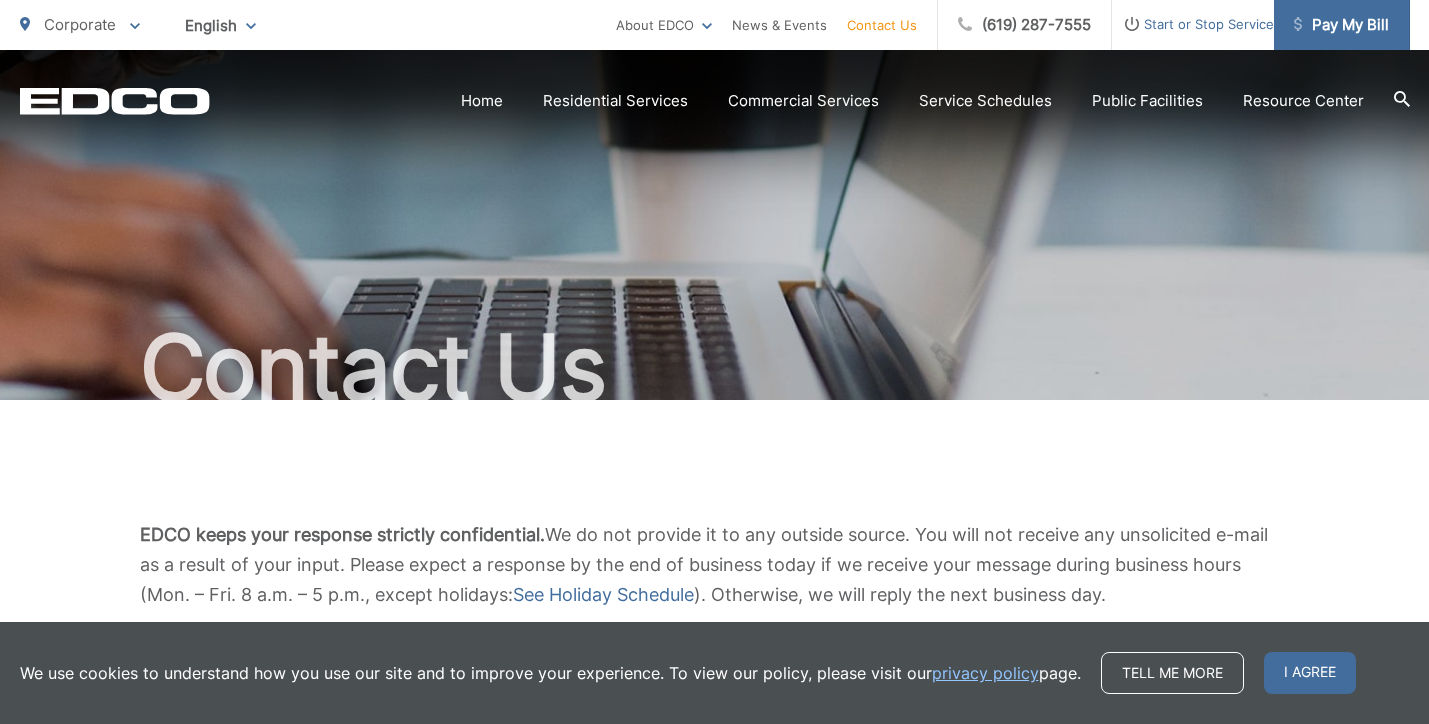 click on "Pay My Bill" at bounding box center [1341, 25] 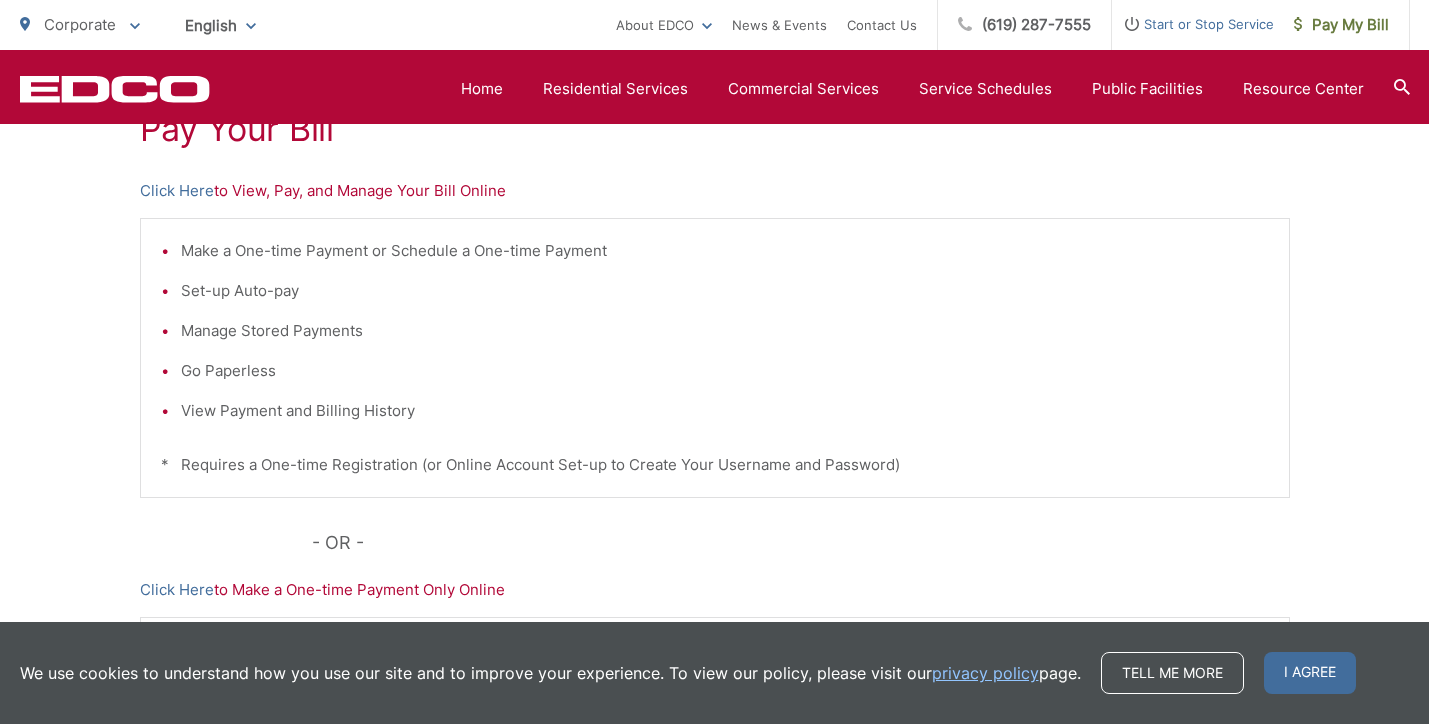scroll, scrollTop: 698, scrollLeft: 0, axis: vertical 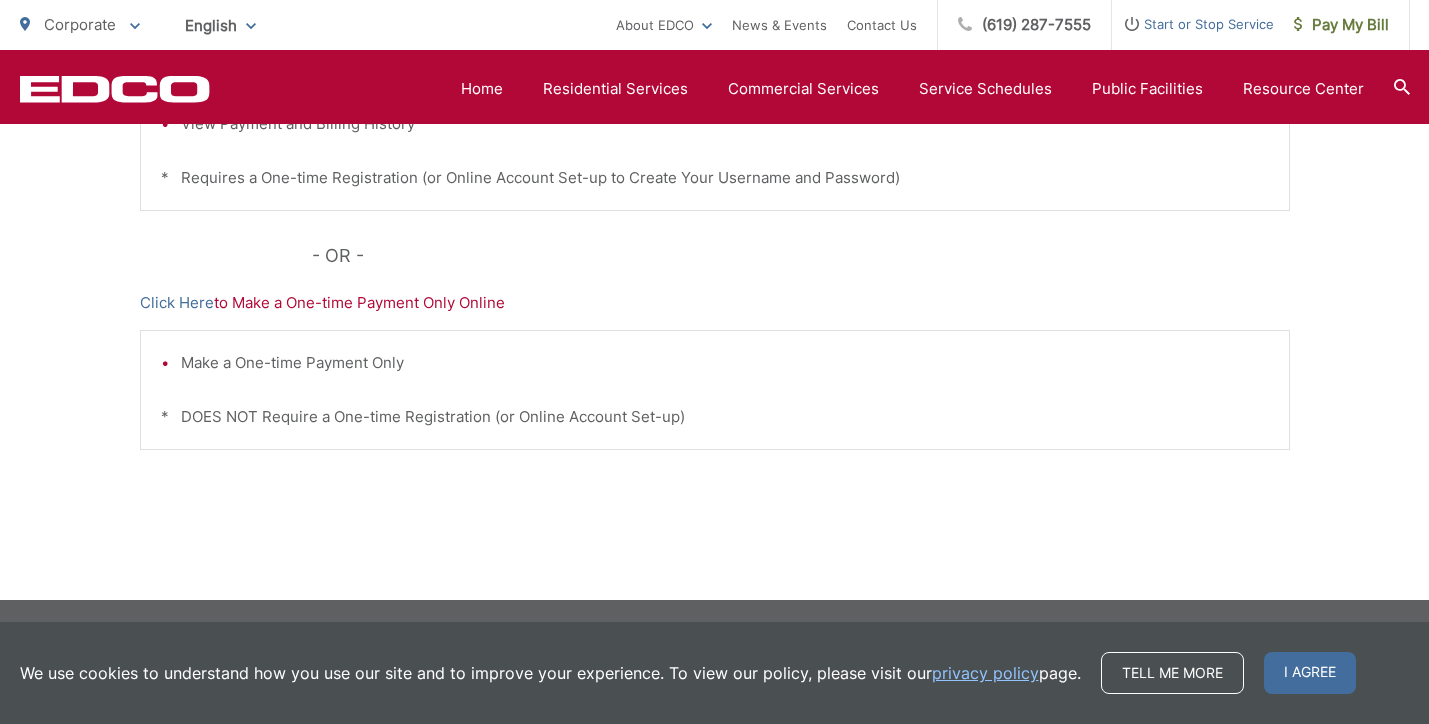 click on "Click Here  to Make a One-time Payment Only Online" at bounding box center [715, 303] 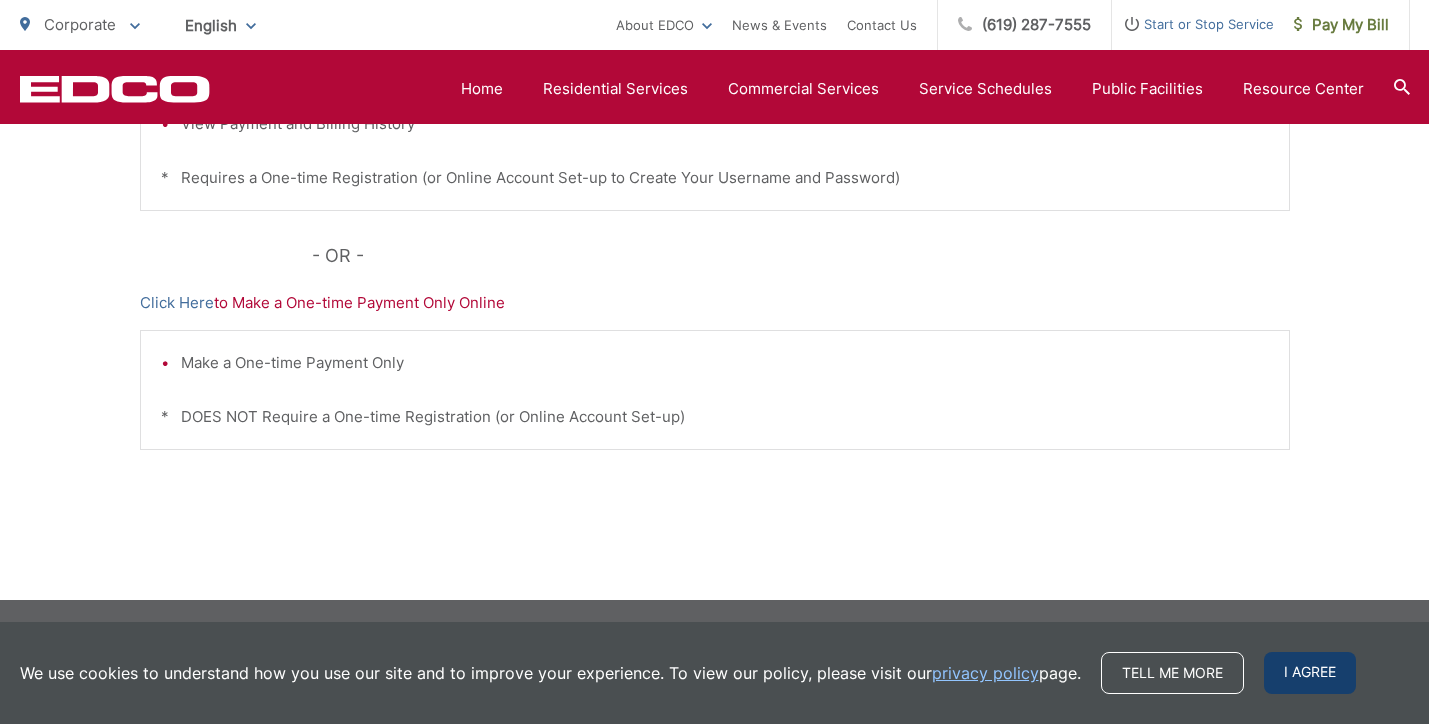 click on "I agree" at bounding box center [1310, 673] 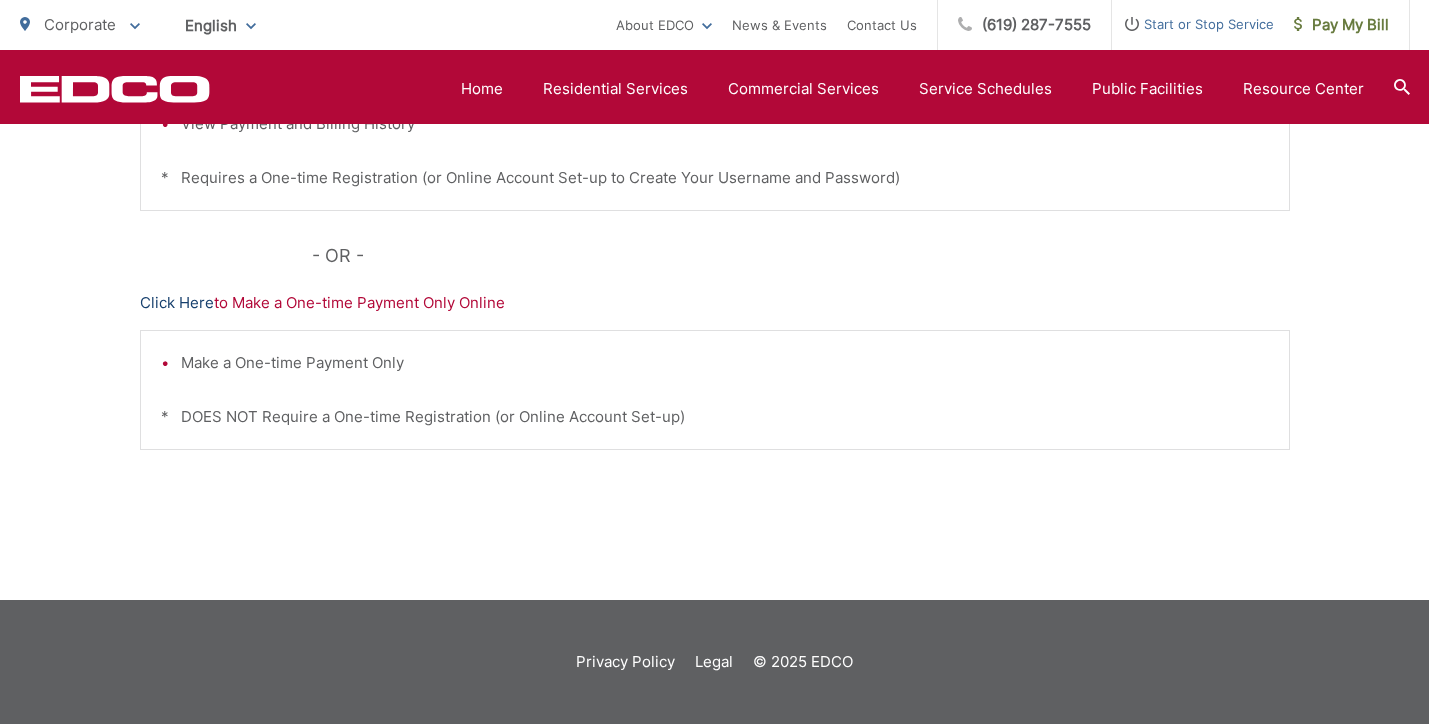 click on "Click Here" at bounding box center [177, 303] 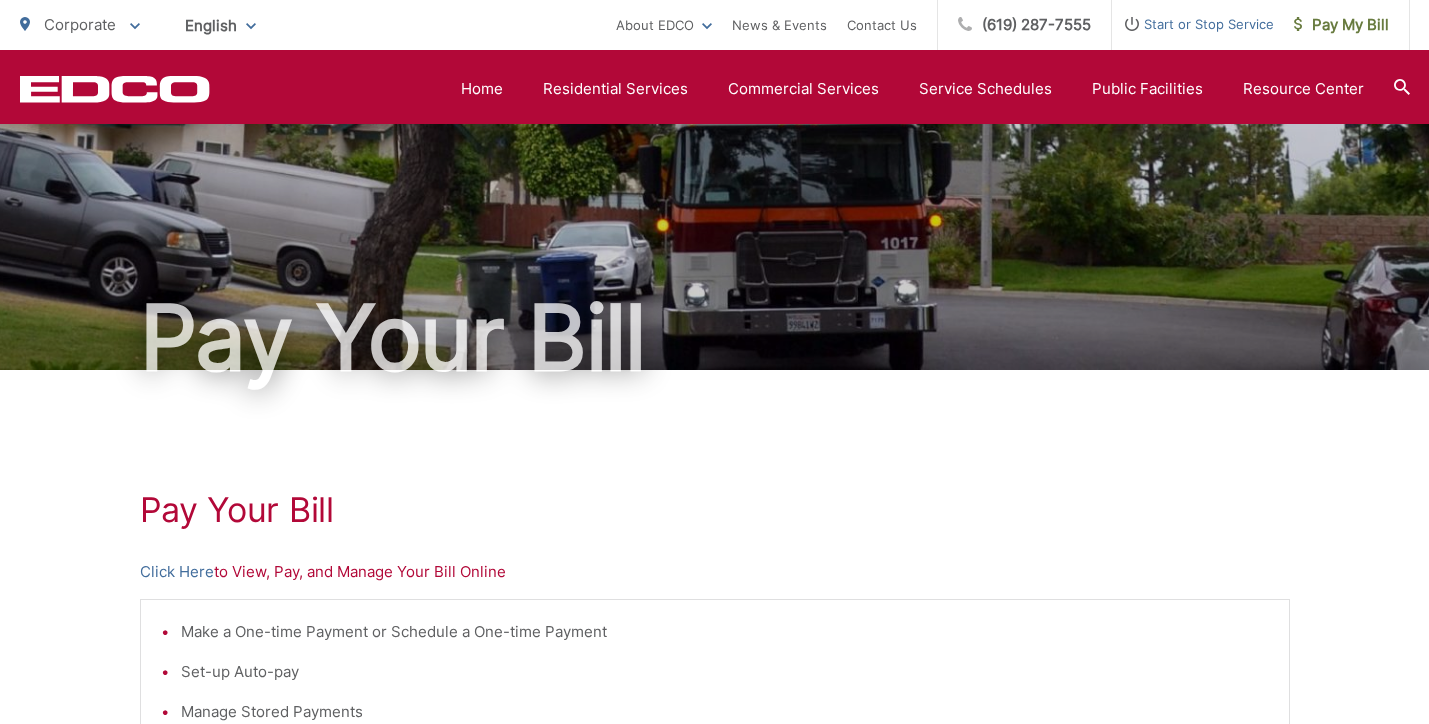 scroll, scrollTop: 0, scrollLeft: 0, axis: both 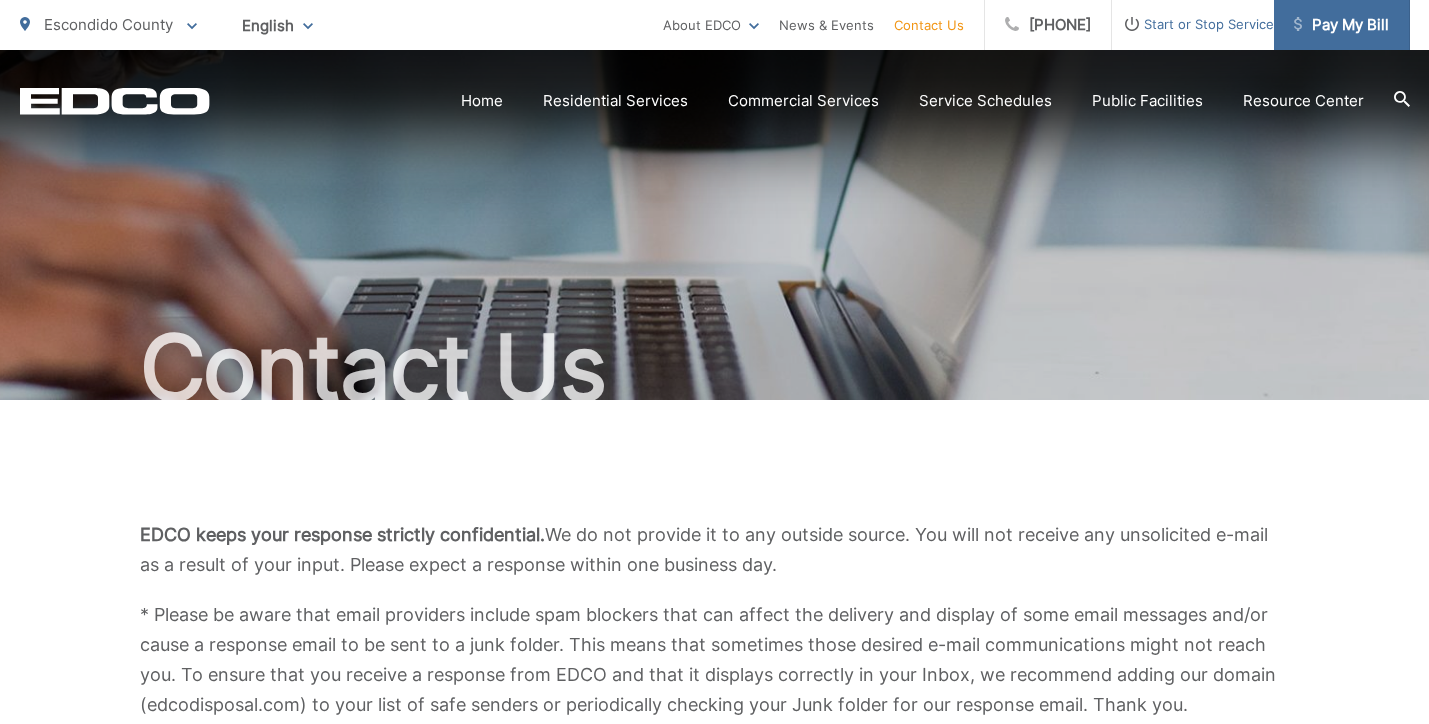 click on "Pay My Bill" at bounding box center (1342, 25) 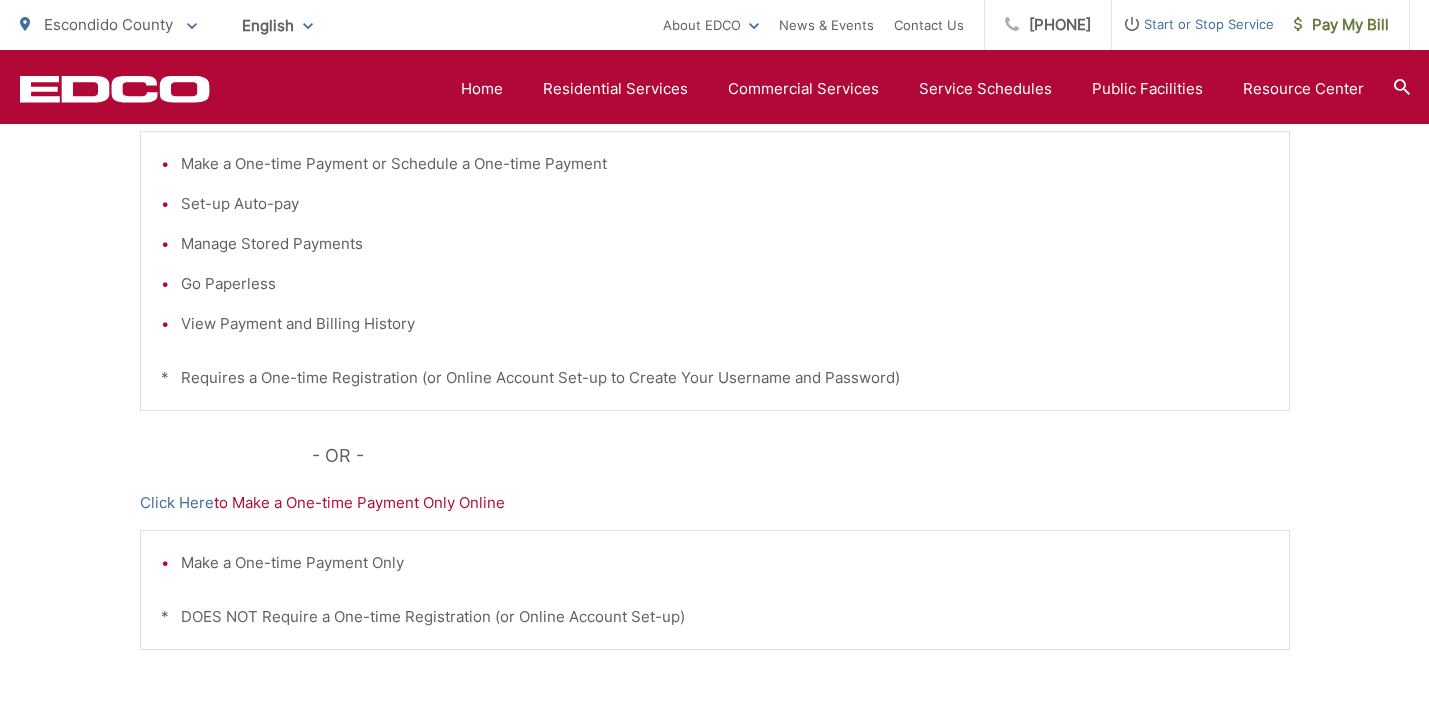 scroll, scrollTop: 383, scrollLeft: 0, axis: vertical 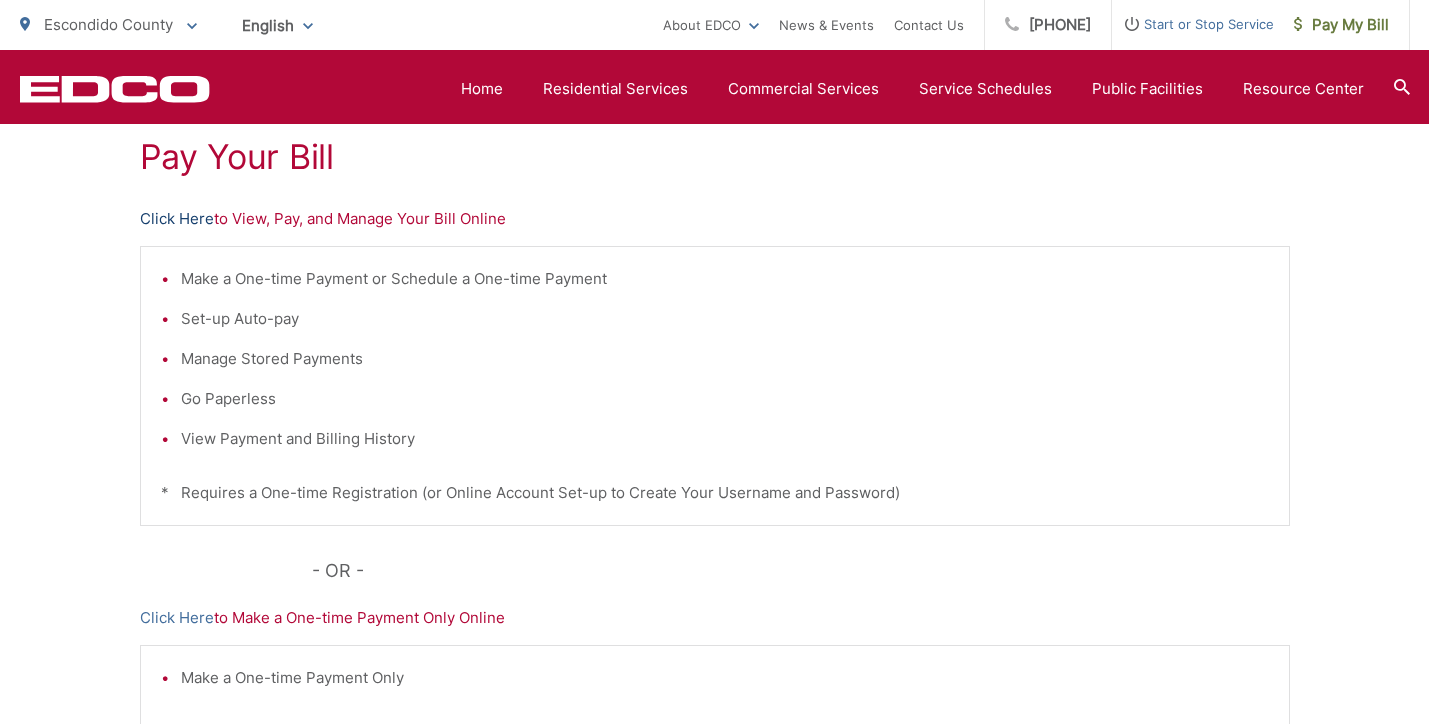 click on "Click Here" at bounding box center [177, 219] 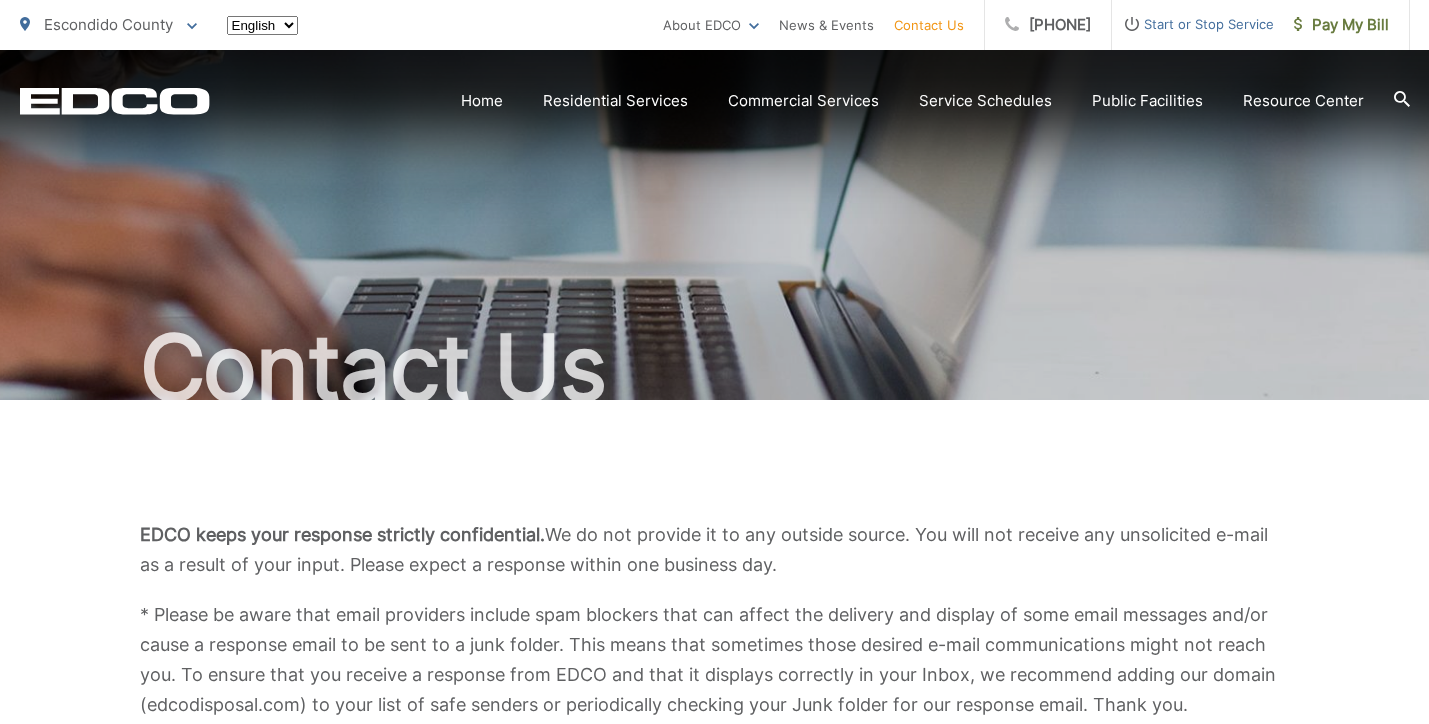 scroll, scrollTop: 0, scrollLeft: 0, axis: both 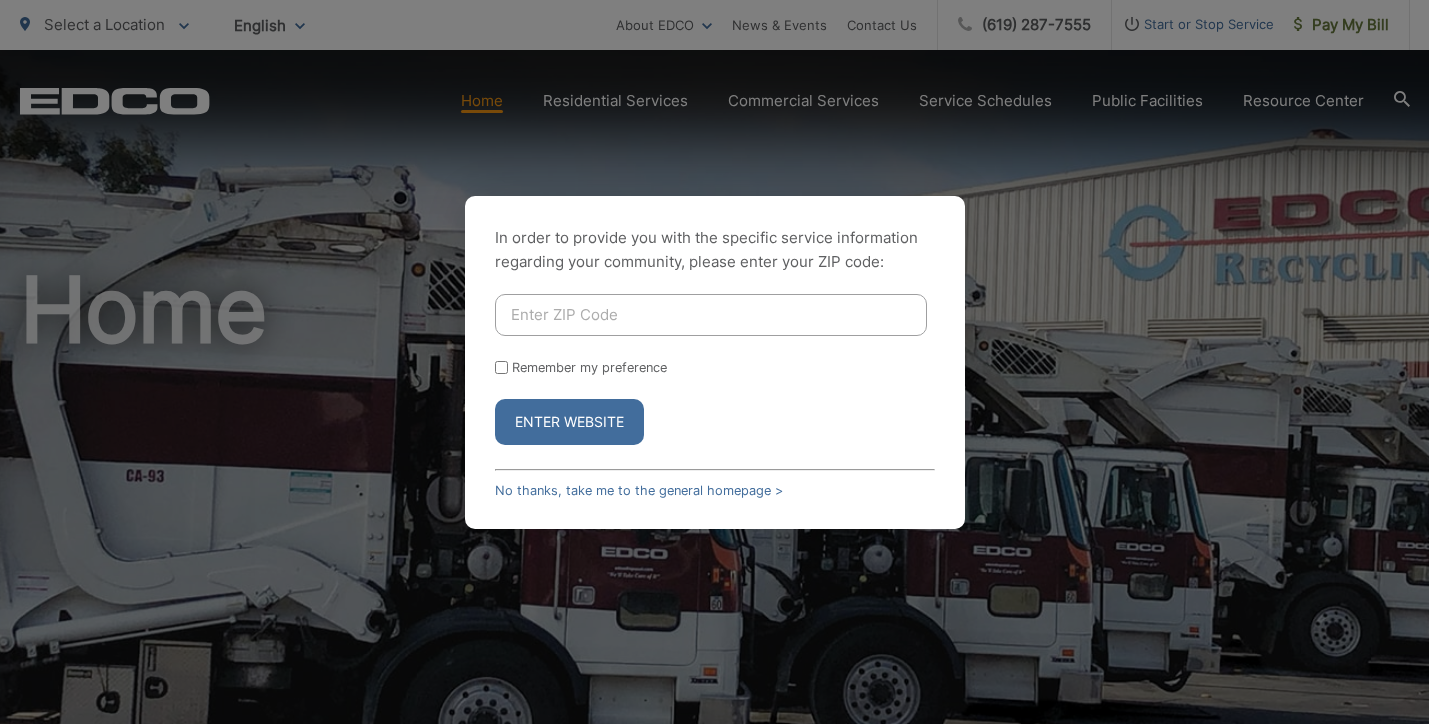 click at bounding box center (711, 315) 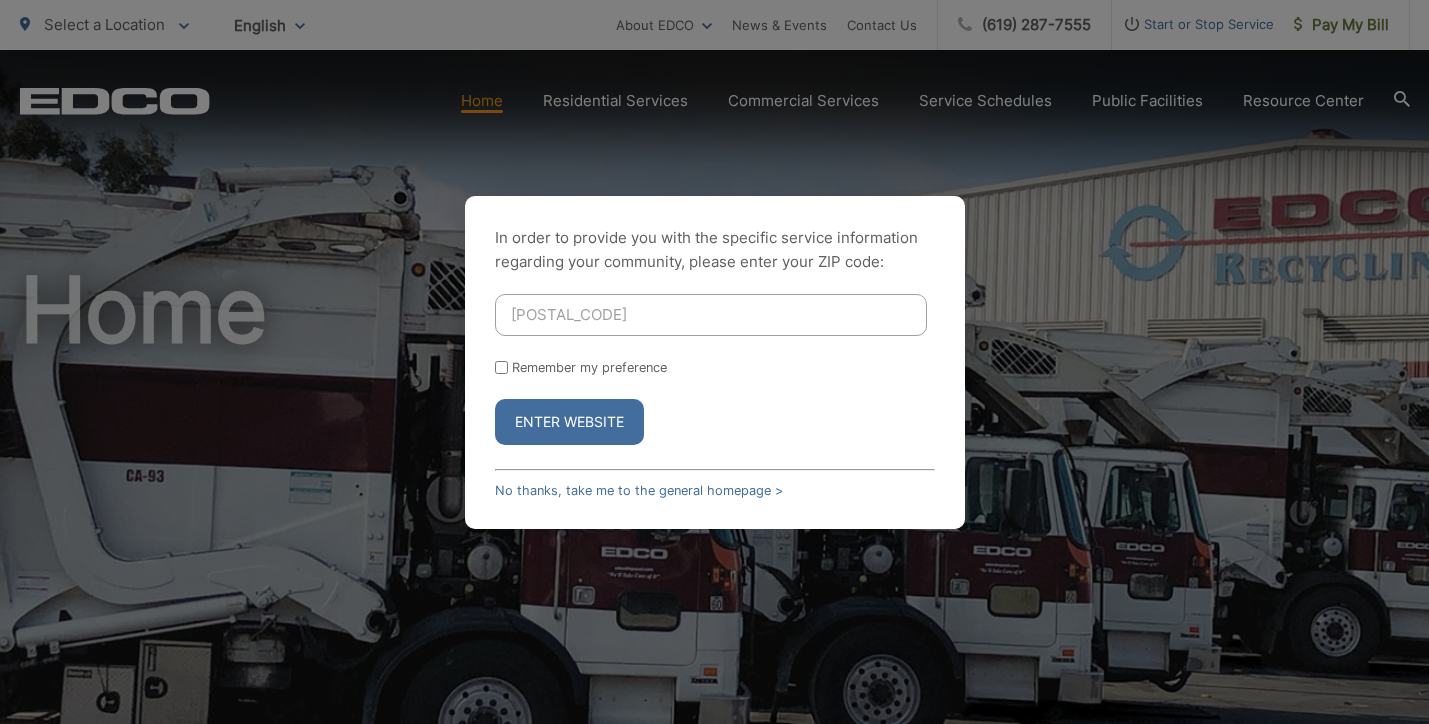 type on "[POSTAL_CODE]" 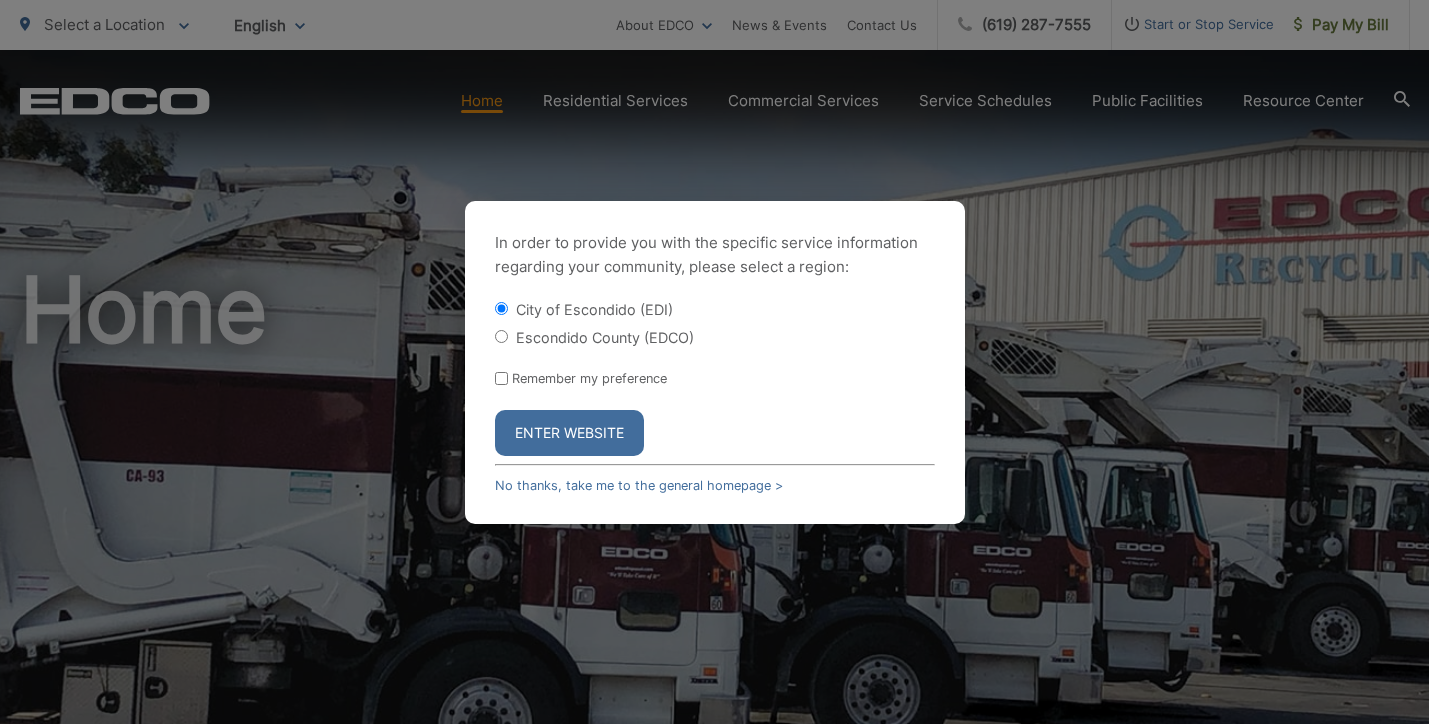 click on "Enter Website" at bounding box center (569, 433) 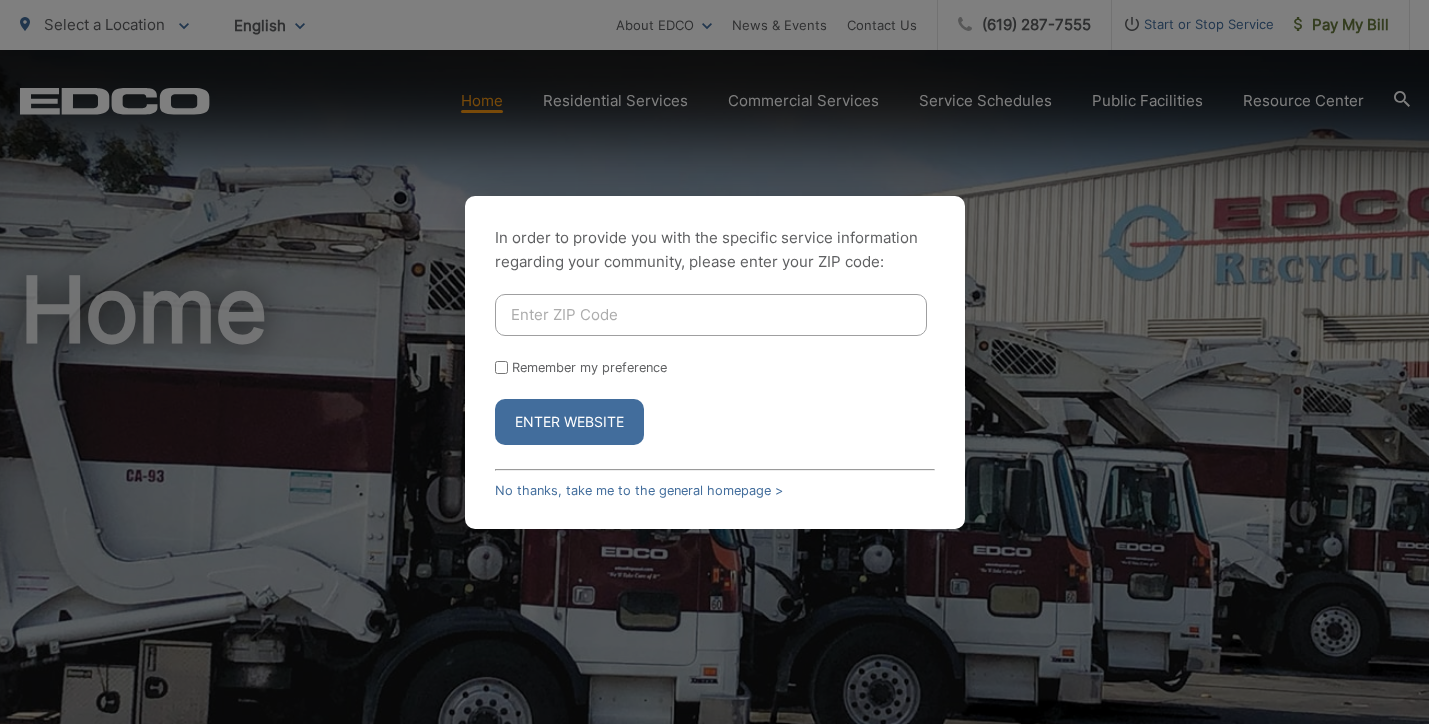 scroll, scrollTop: 0, scrollLeft: 0, axis: both 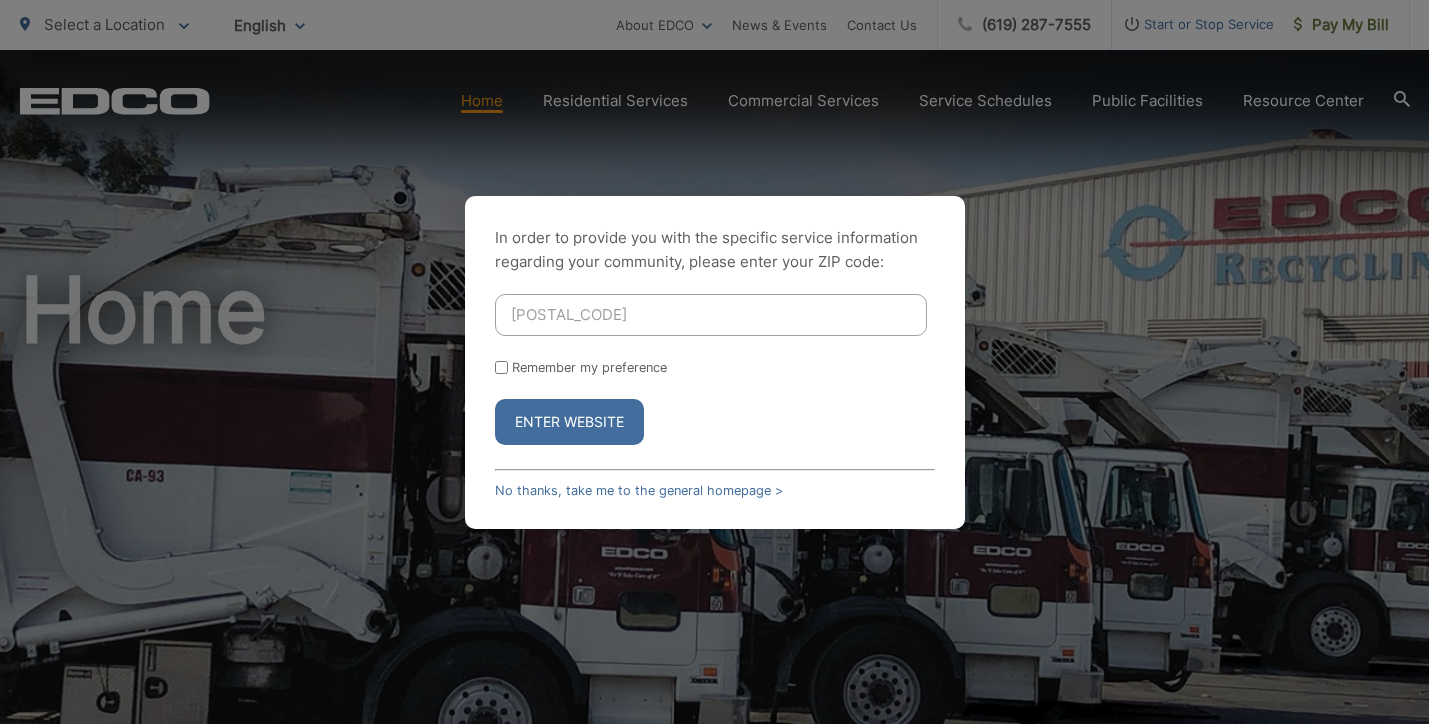 click on "Enter Website" at bounding box center (569, 422) 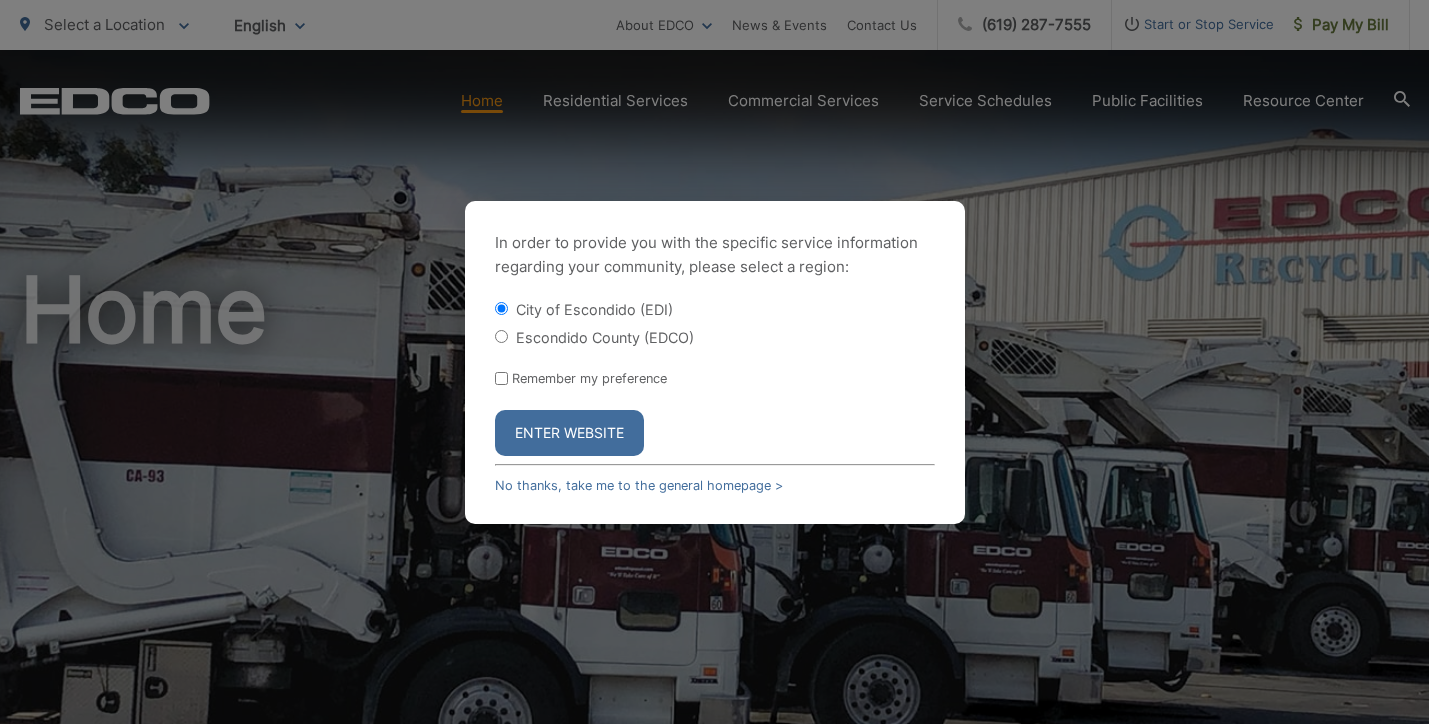 click on "Escondido County (EDCO)" at bounding box center (605, 337) 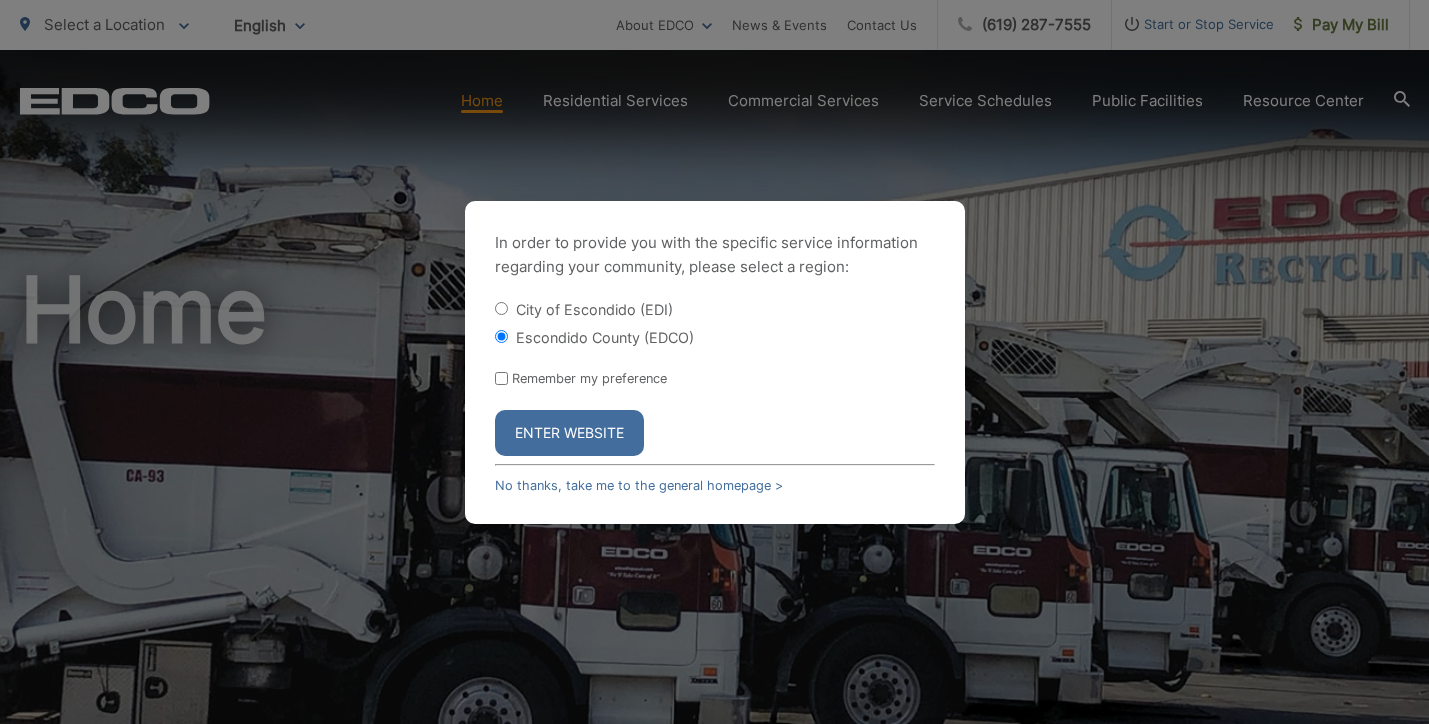 click on "Enter Website" at bounding box center (569, 433) 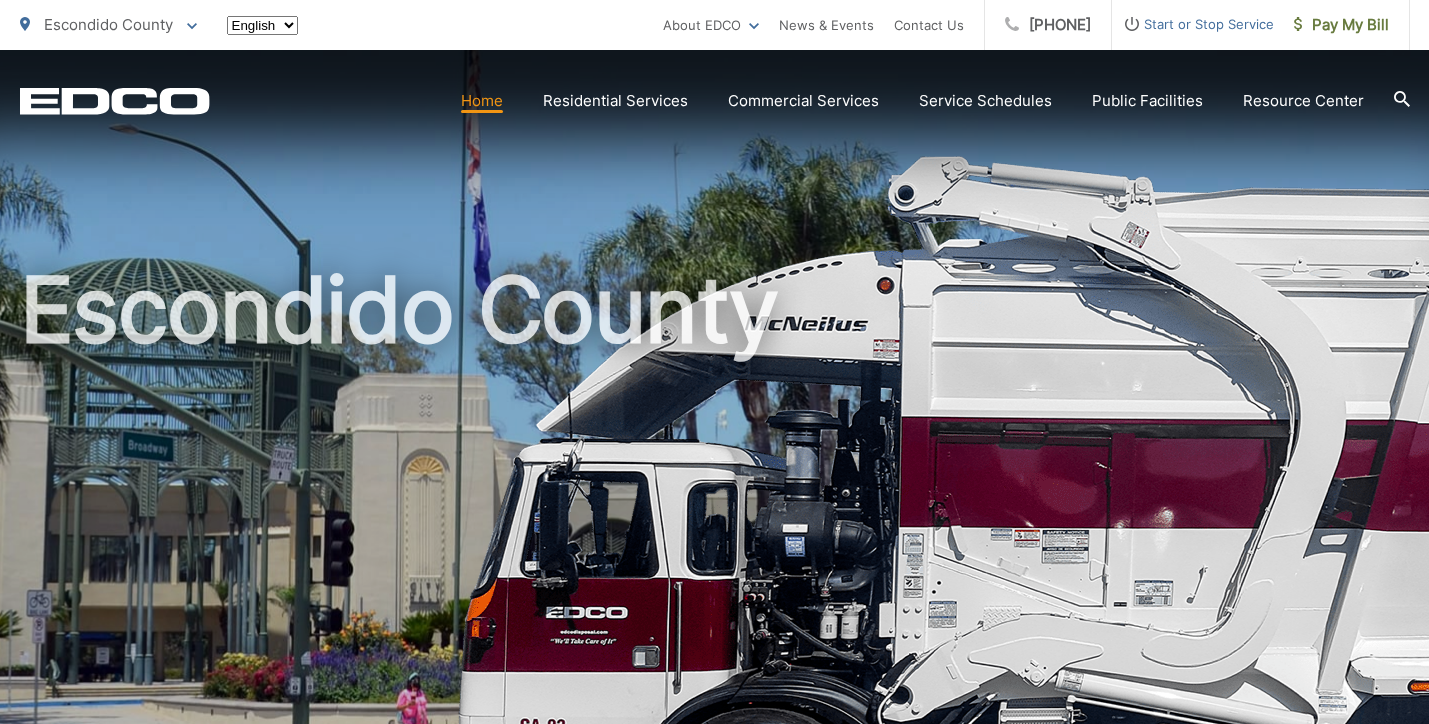 scroll, scrollTop: 0, scrollLeft: 0, axis: both 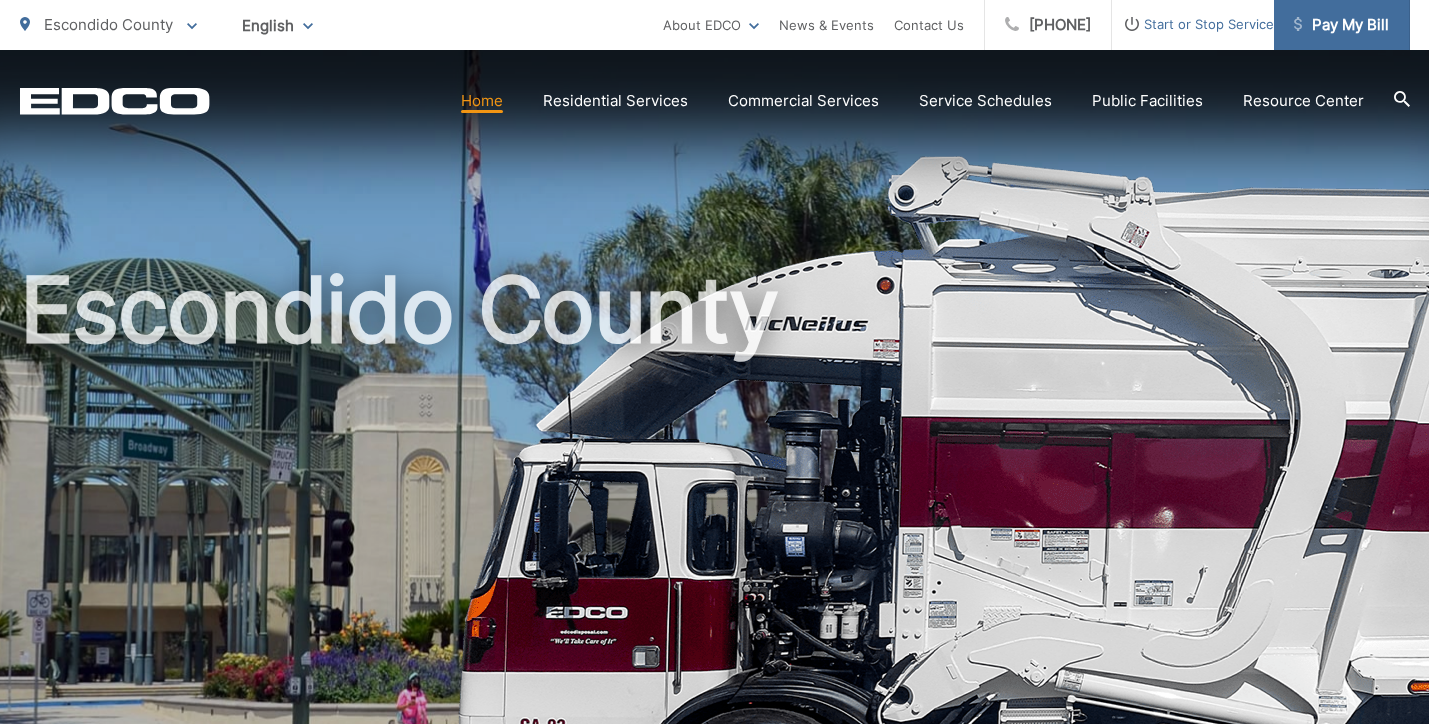 click on "Pay My Bill" at bounding box center [1341, 25] 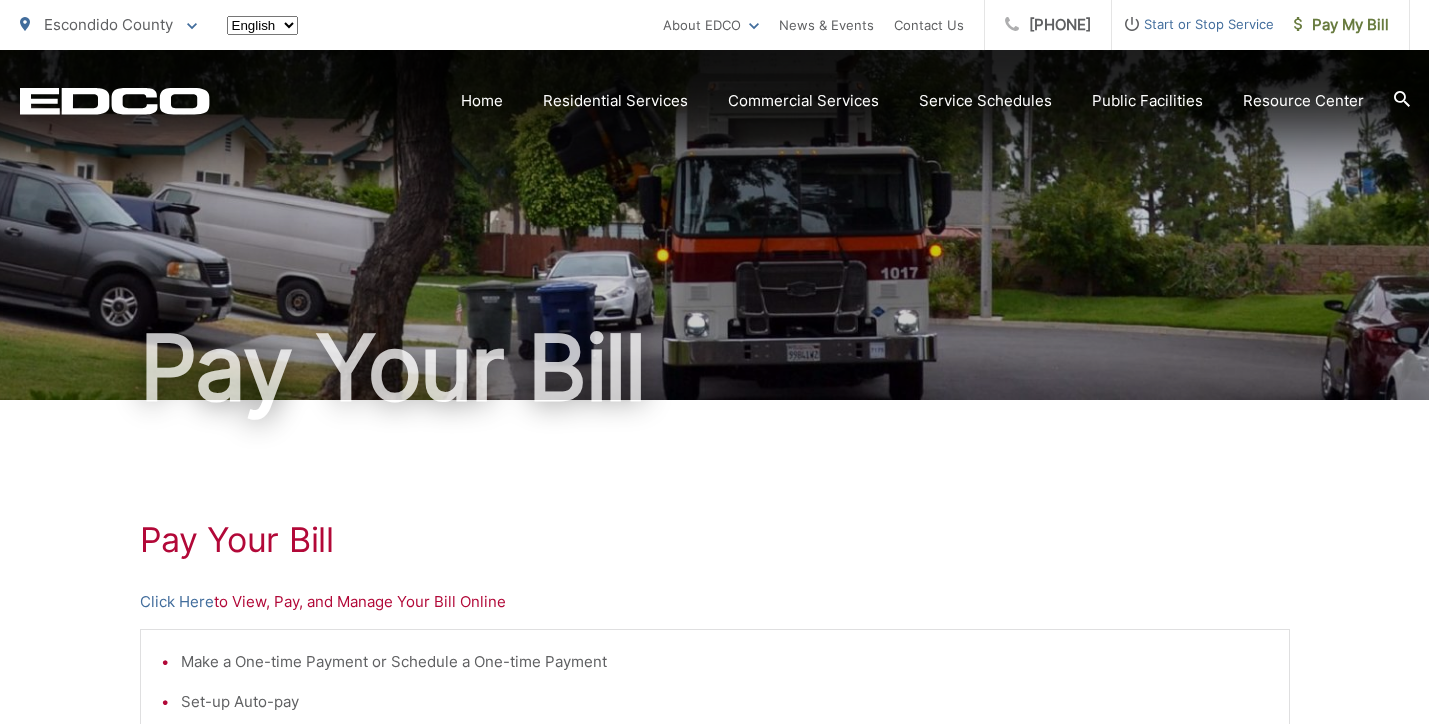 scroll, scrollTop: 578, scrollLeft: 0, axis: vertical 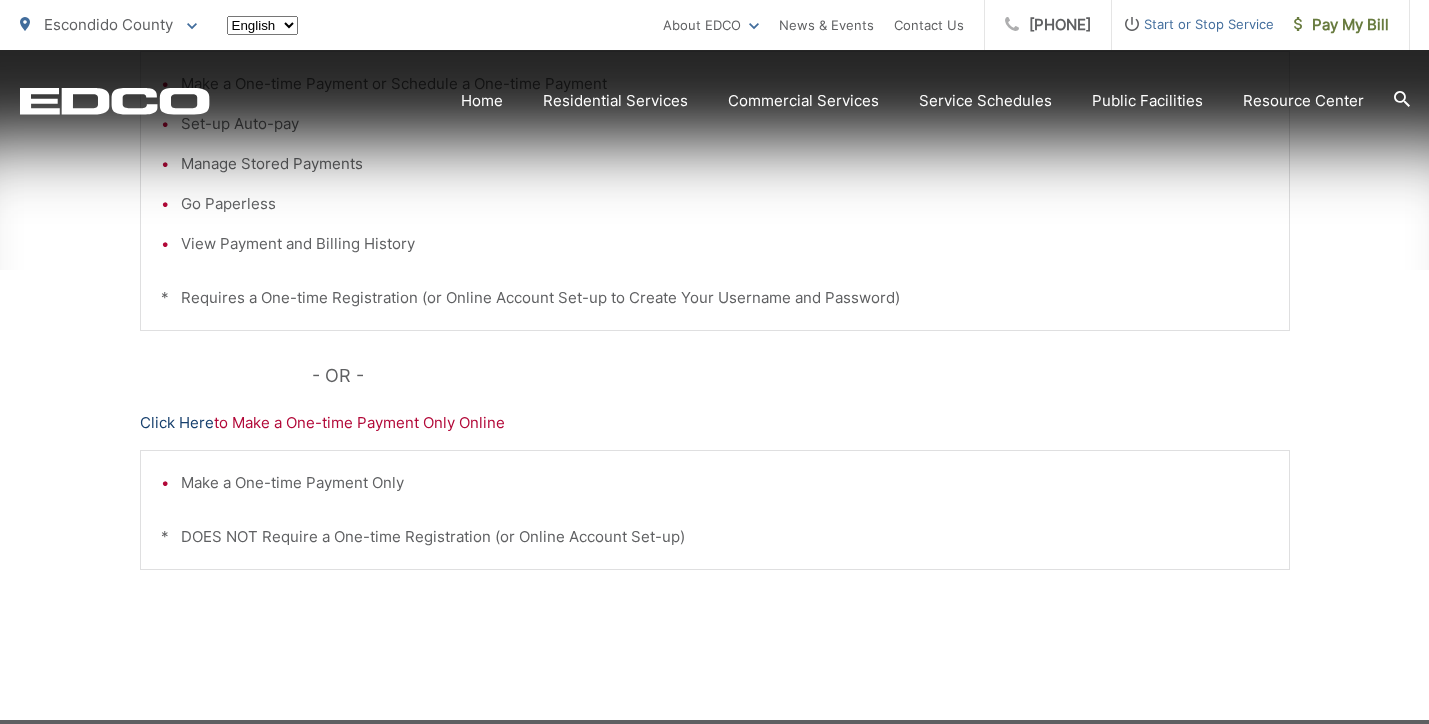 click on "Click Here" at bounding box center (177, 423) 